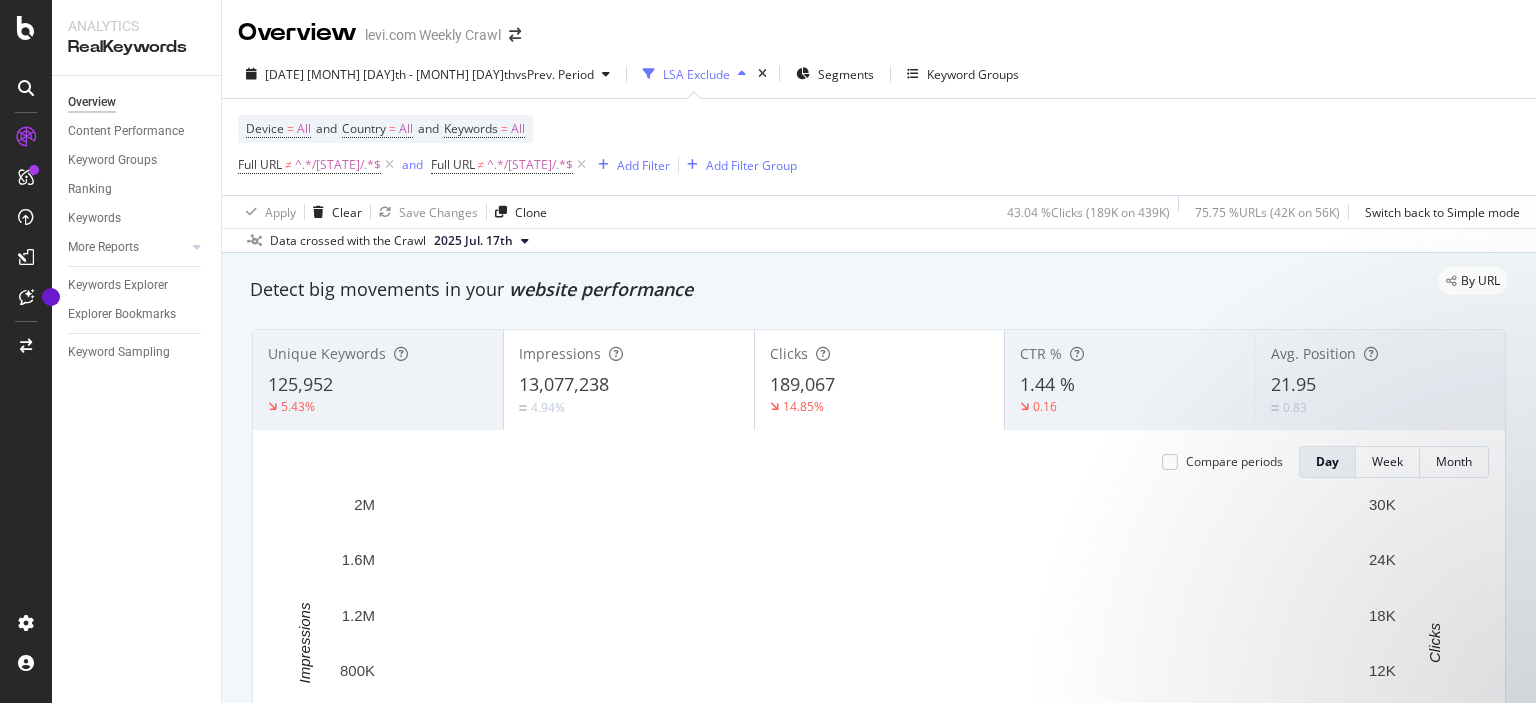scroll, scrollTop: 0, scrollLeft: 0, axis: both 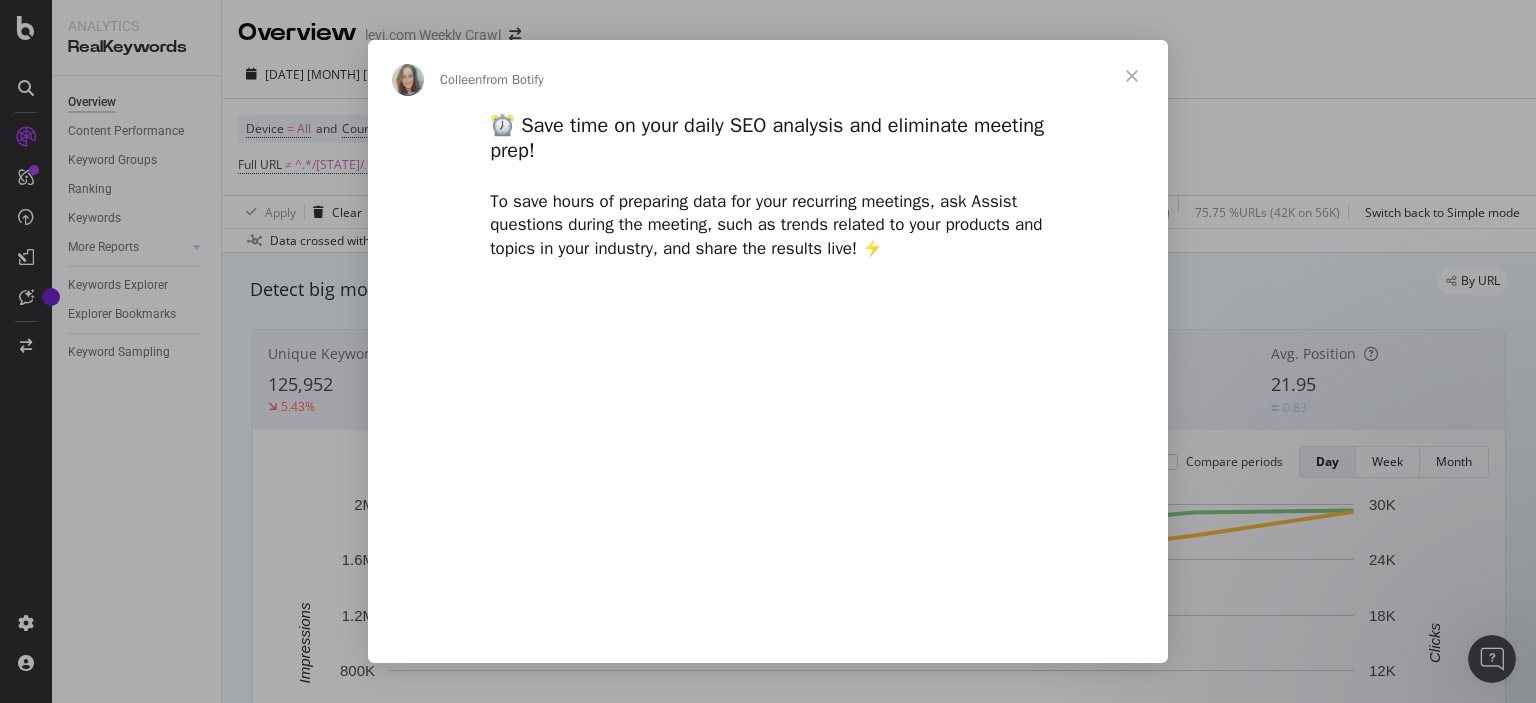 click at bounding box center [1132, 76] 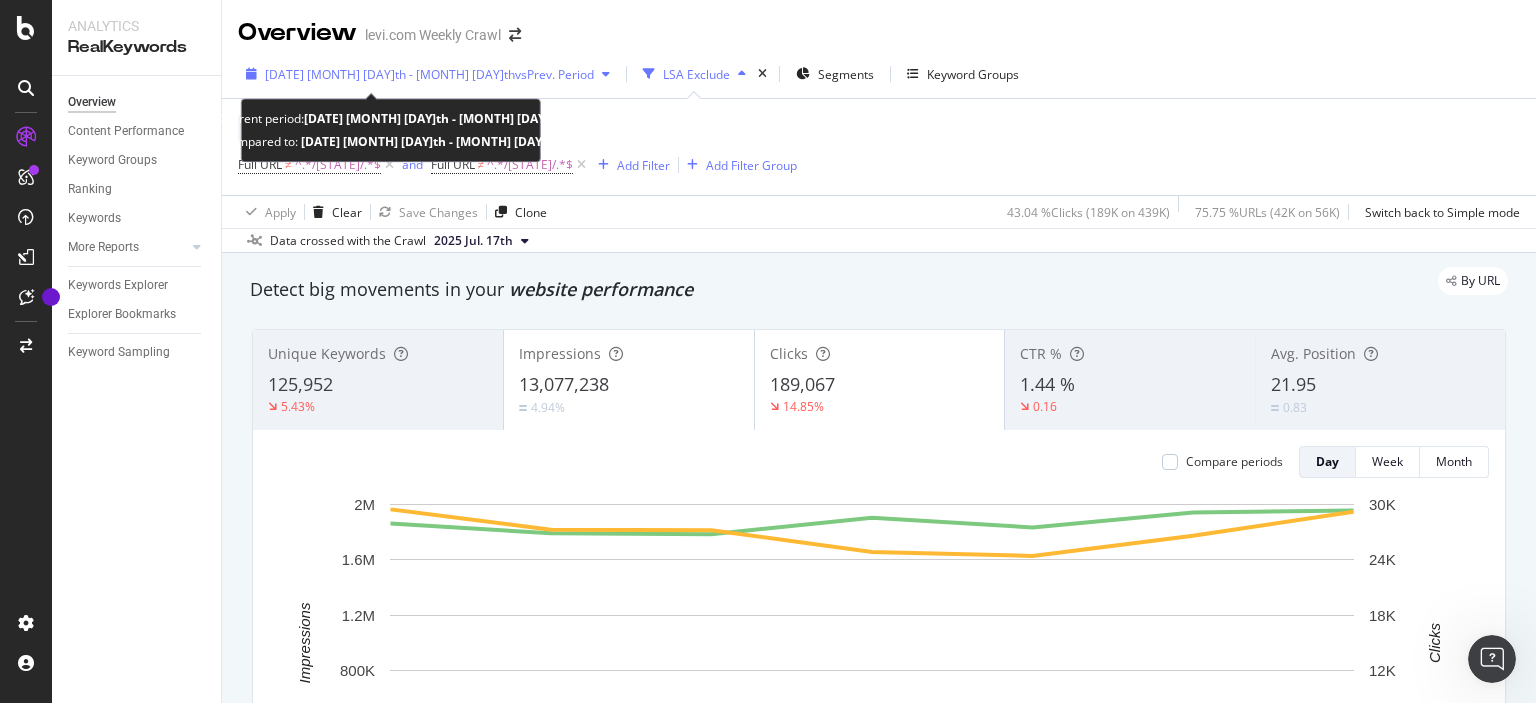 click on "vs  Prev. Period" at bounding box center (554, 74) 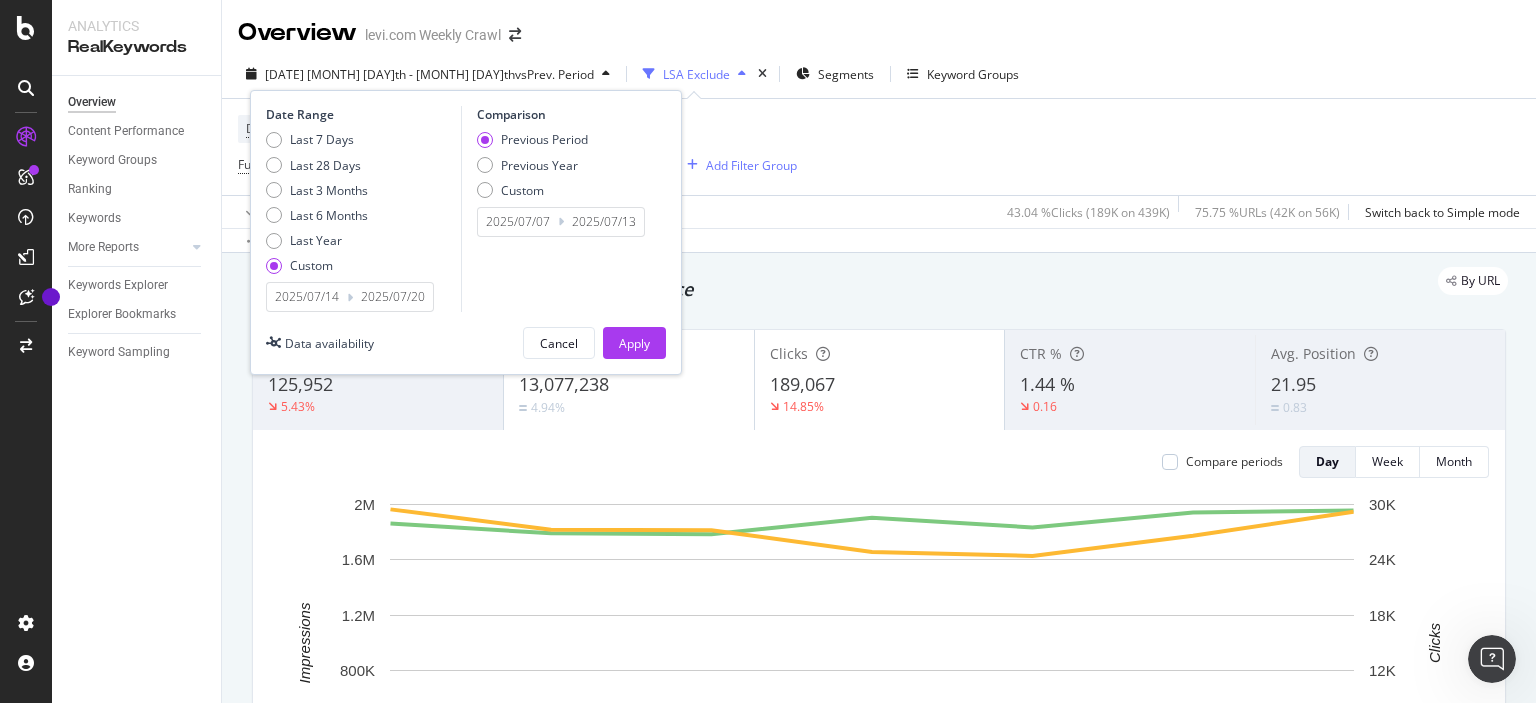 click on "2025/07/14" at bounding box center [307, 297] 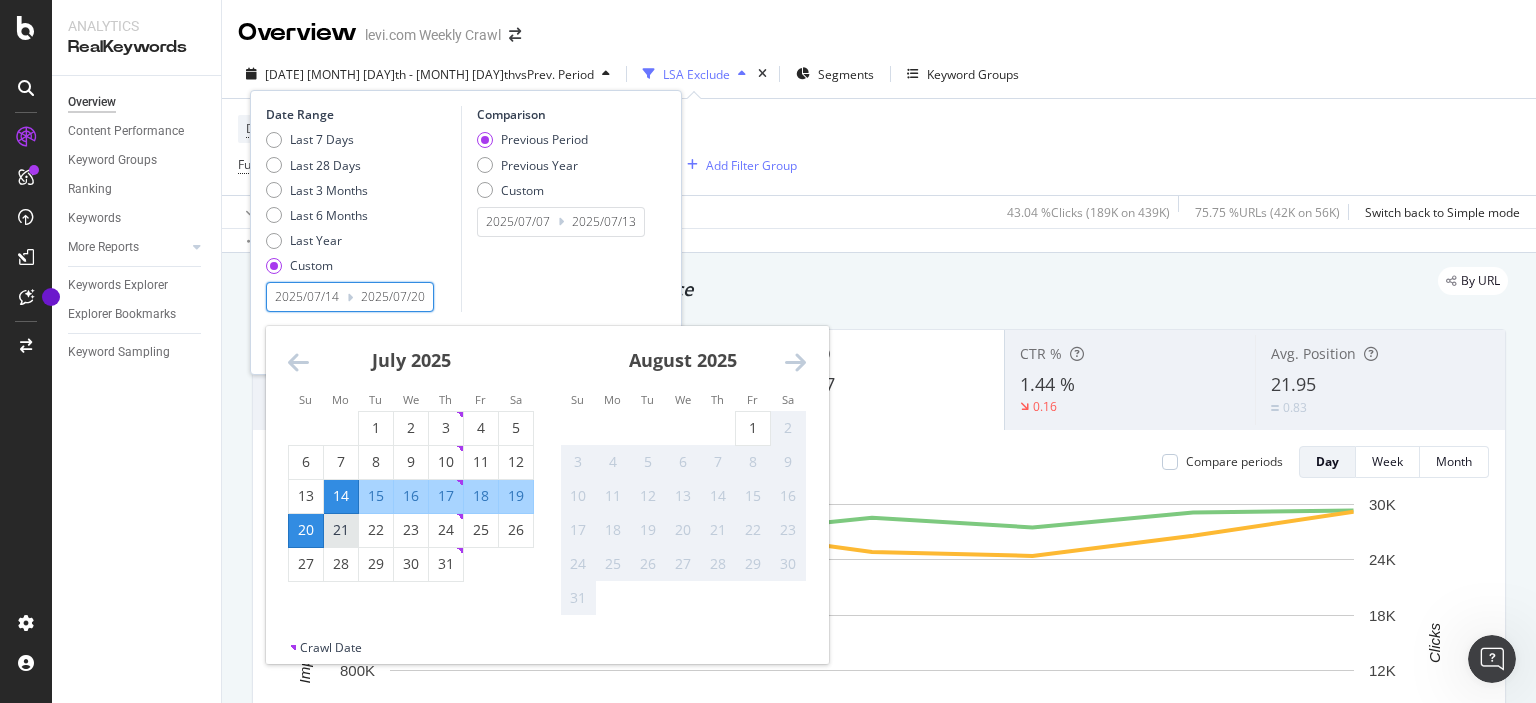 click on "21" at bounding box center [341, 530] 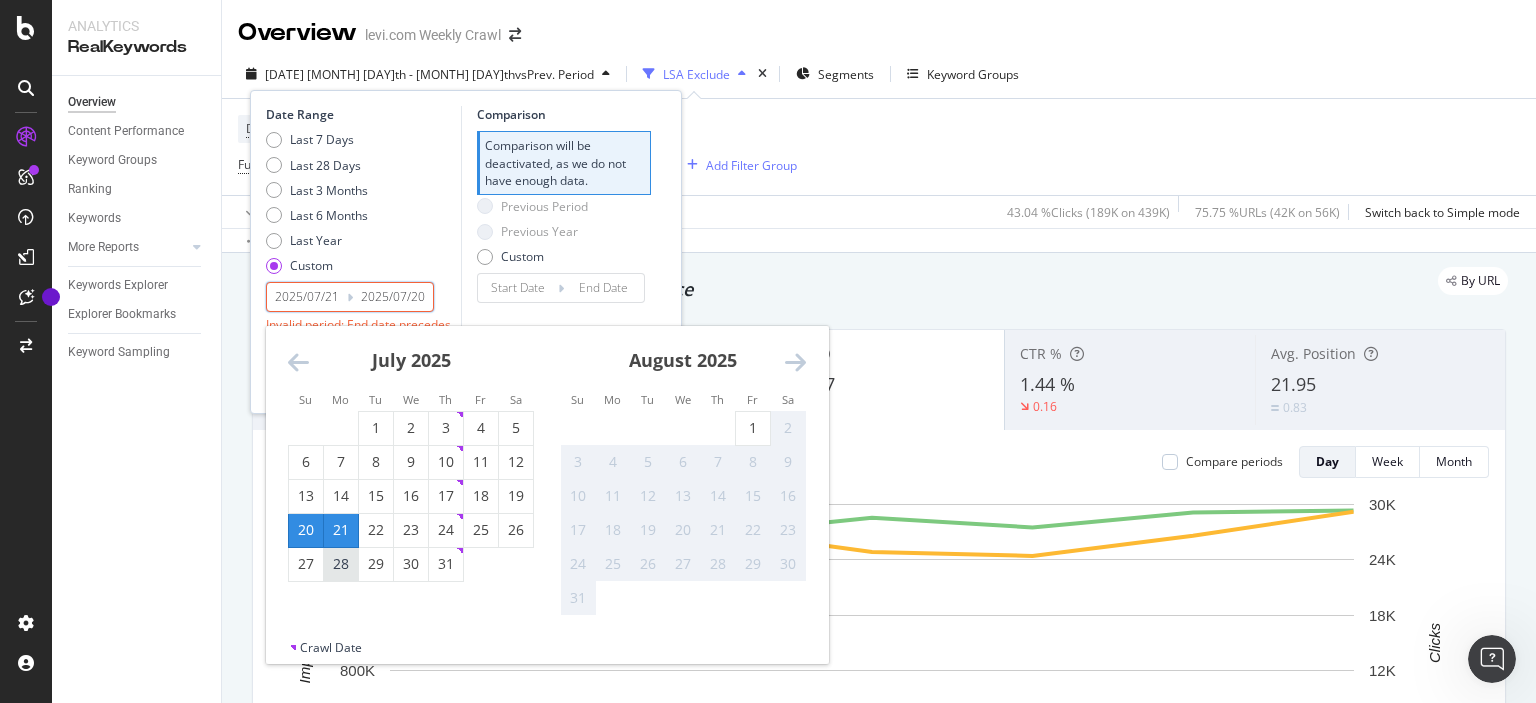 click on "28" at bounding box center (341, 564) 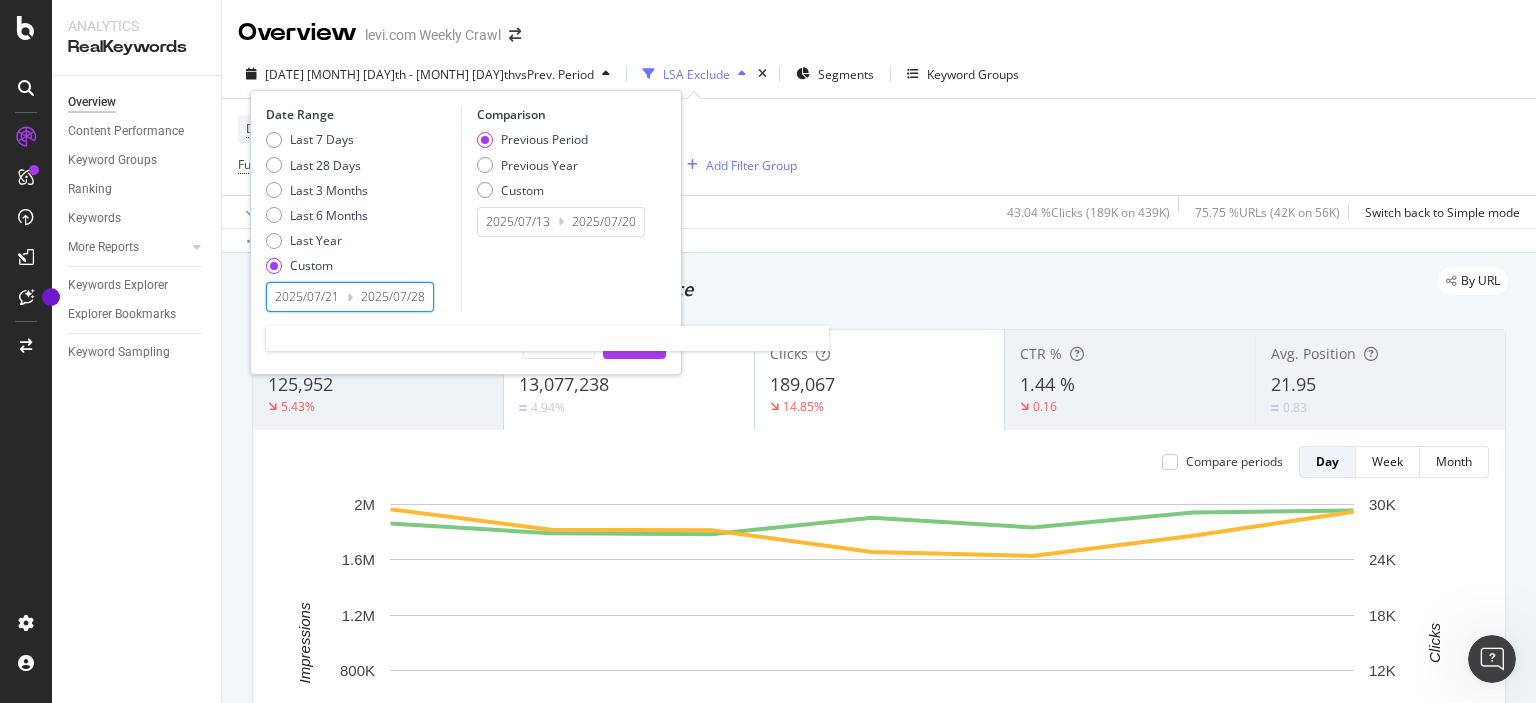 click on "2025/07/21" at bounding box center (307, 297) 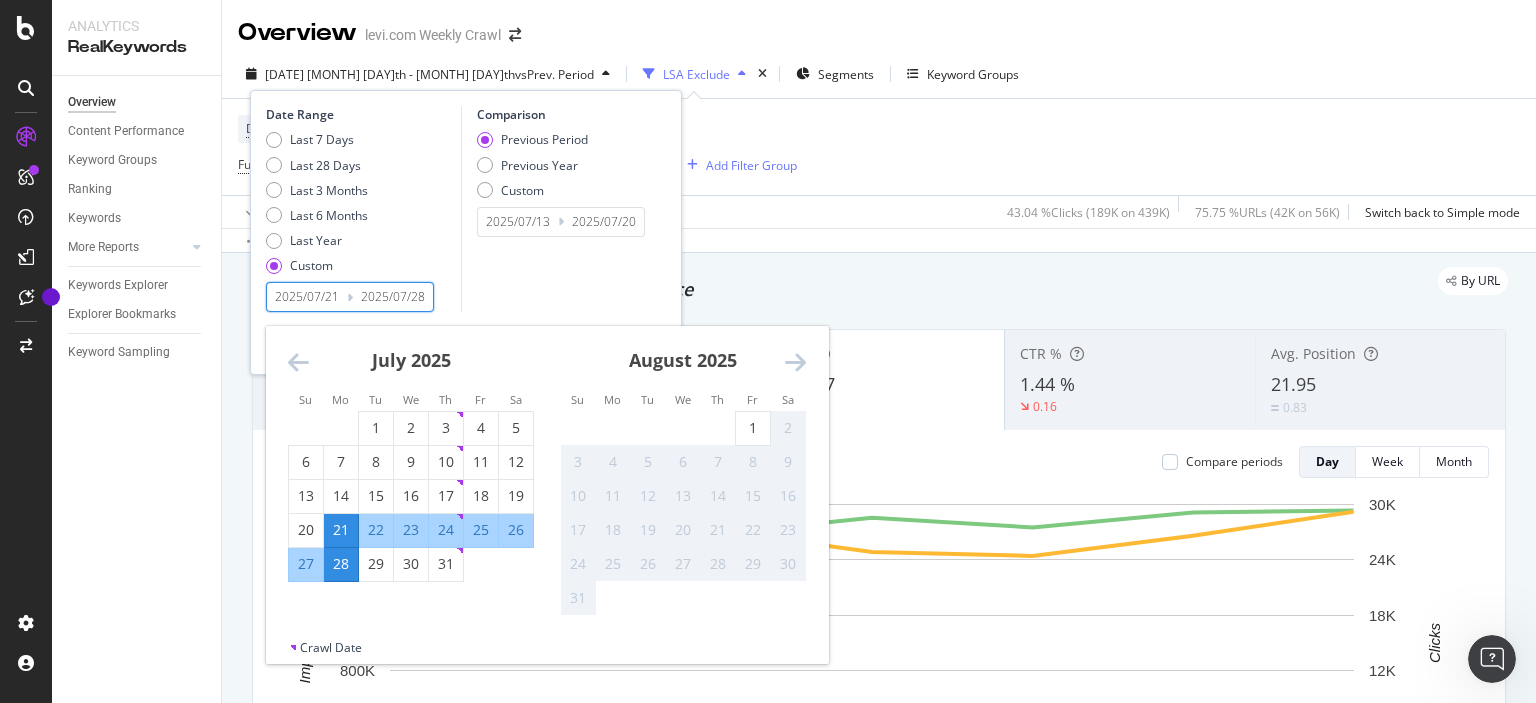 click on "28" at bounding box center (341, 564) 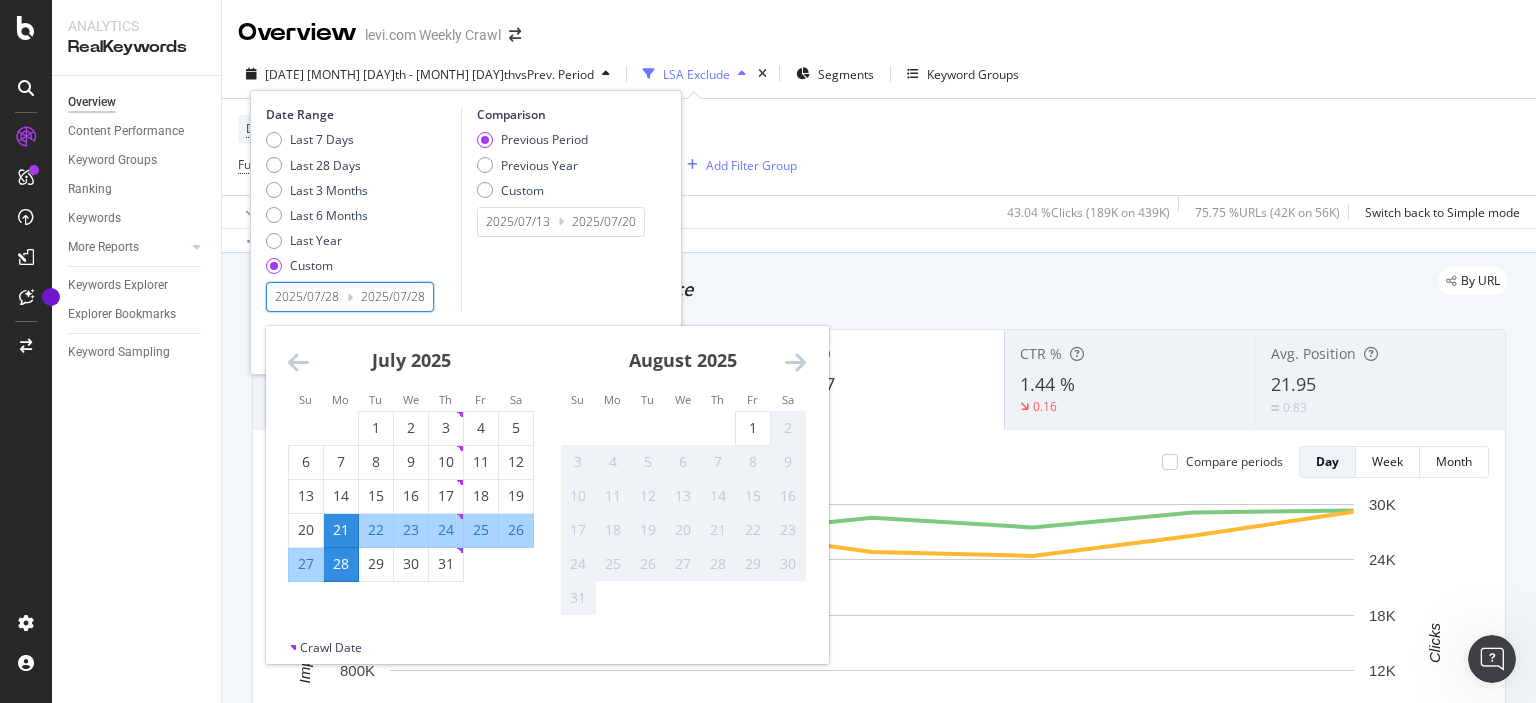 type on "2025/07/27" 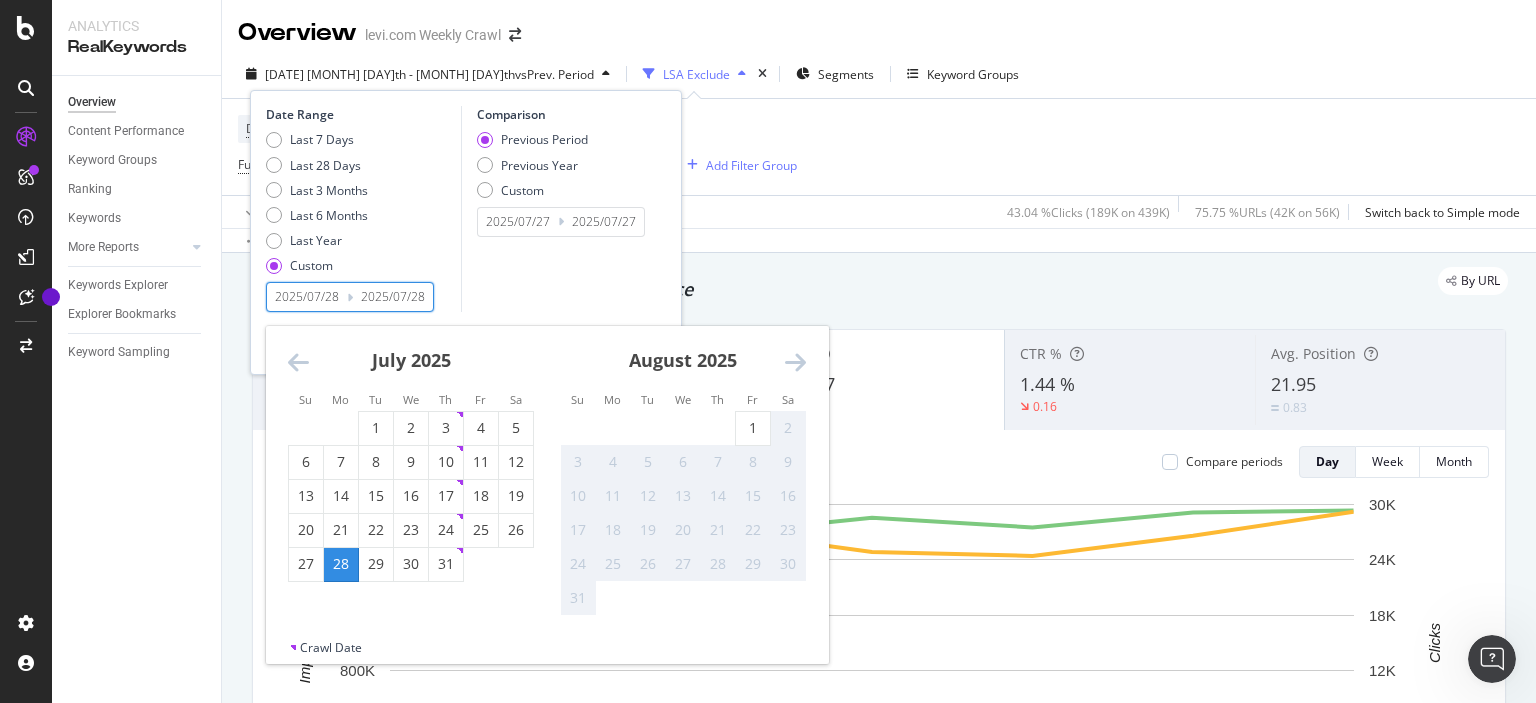 click on "3" at bounding box center (578, 462) 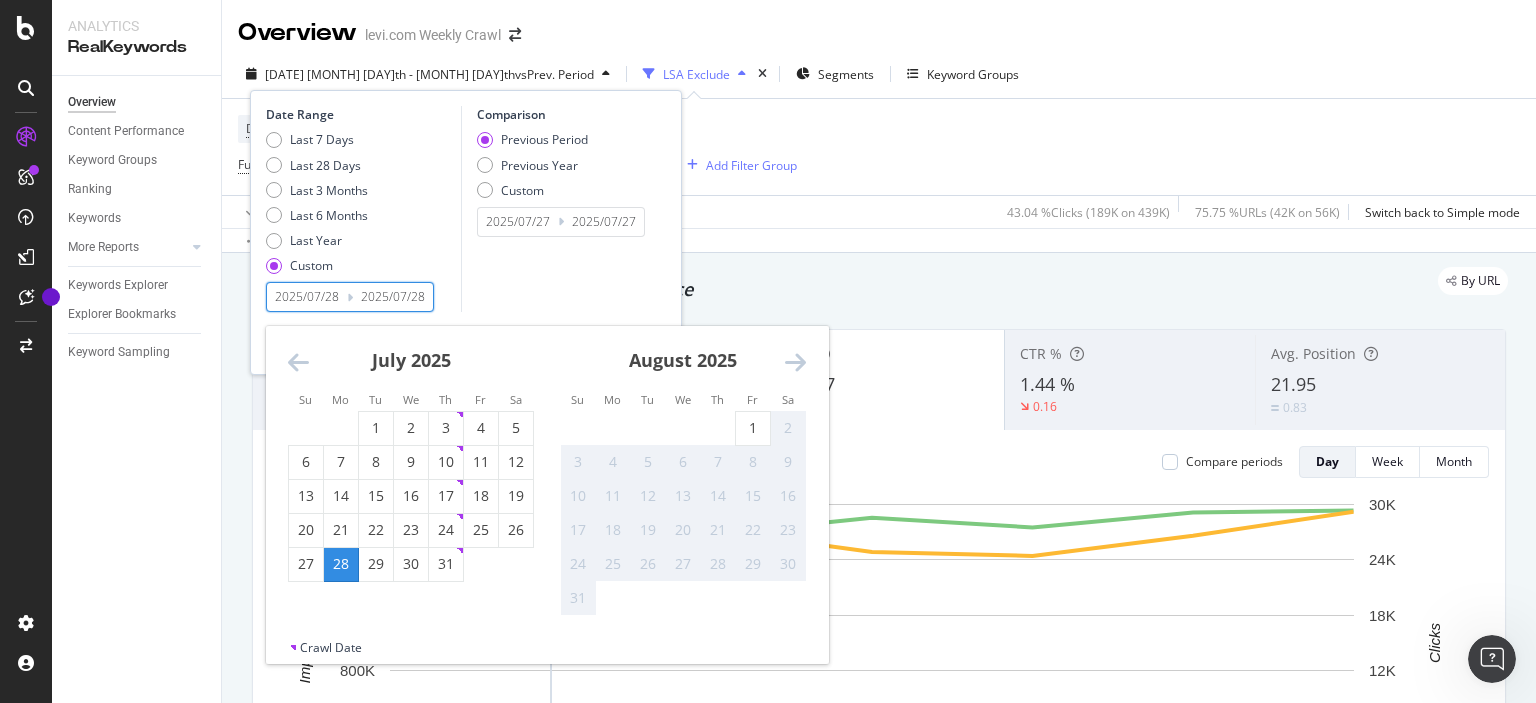 click on "3" at bounding box center (578, 462) 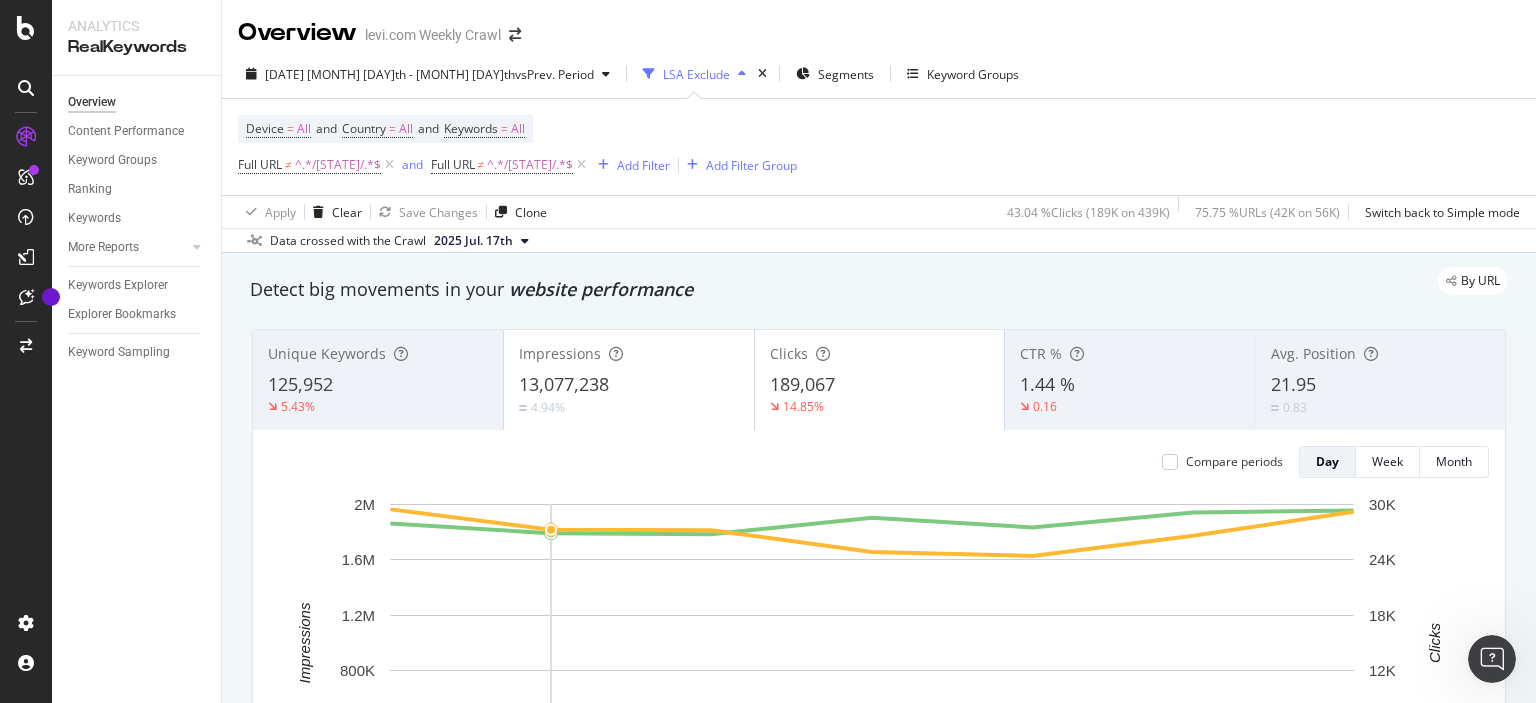 click on "By URL Detect big movements in your   website performance Unique Keywords 125,952 5.43% Impressions 13,077,238 4.94% Clicks 189,067 14.85% CTR % 1.44 % 0.16 Avg. Position 21.95 0.83 Compare periods Day Week Month 14 Jul. 2025 15 Jul. 2025 16 Jul. 2025 17 Jul. 2025 18 Jul. 2025 19 Jul. 2025 20 Jul. 2025 0 400K 800K 1.2M 1.6M 2M 0 6K 12K 18K 24K 30K Impressions Clicks Date Impressions Clicks 14 Jul. 2025 1,863,047 29,473 15 Jul. 2025 1,791,690 27,273 16 Jul. 2025 1,785,546 27,215 17 Jul. 2025 1,904,244 24,853 18 Jul. 2025 1,834,795 24,430 19 Jul. 2025 1,941,522 26,613 20 Jul. 2025 1,956,394 29,210 30K Impressions Clicks Customize Chart in Explorer Investigate your changes in keyword performance Hypotheses to Investigate - Over Time Seasonality Branded Keywords Device Top pagetype Level 1 Top Keywords Current: 2025 Jul. 14th  -   2025 Jul. 20th vs  Previous : 2024 Jul. 15th  -   2024 Jul. 21st Day Week Month Clicks 14 Jul. 2025 15 Jul. 2025 16 Jul. 2025 17 Jul. 2025 18 Jul. 2025 19 Jul. 2025 20 Jul. 2025 0 5K" at bounding box center [879, 2154] 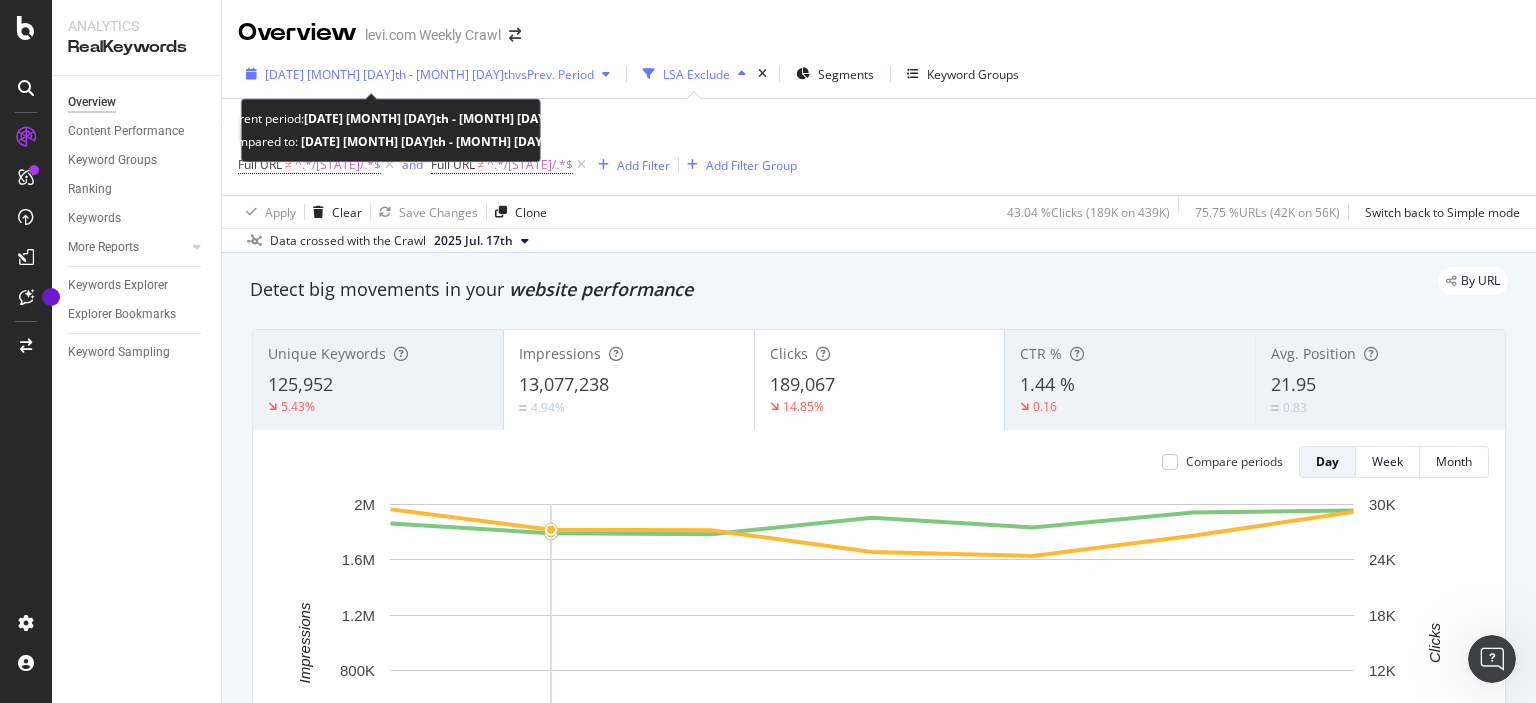 click on "vs  Prev. Period" at bounding box center [554, 74] 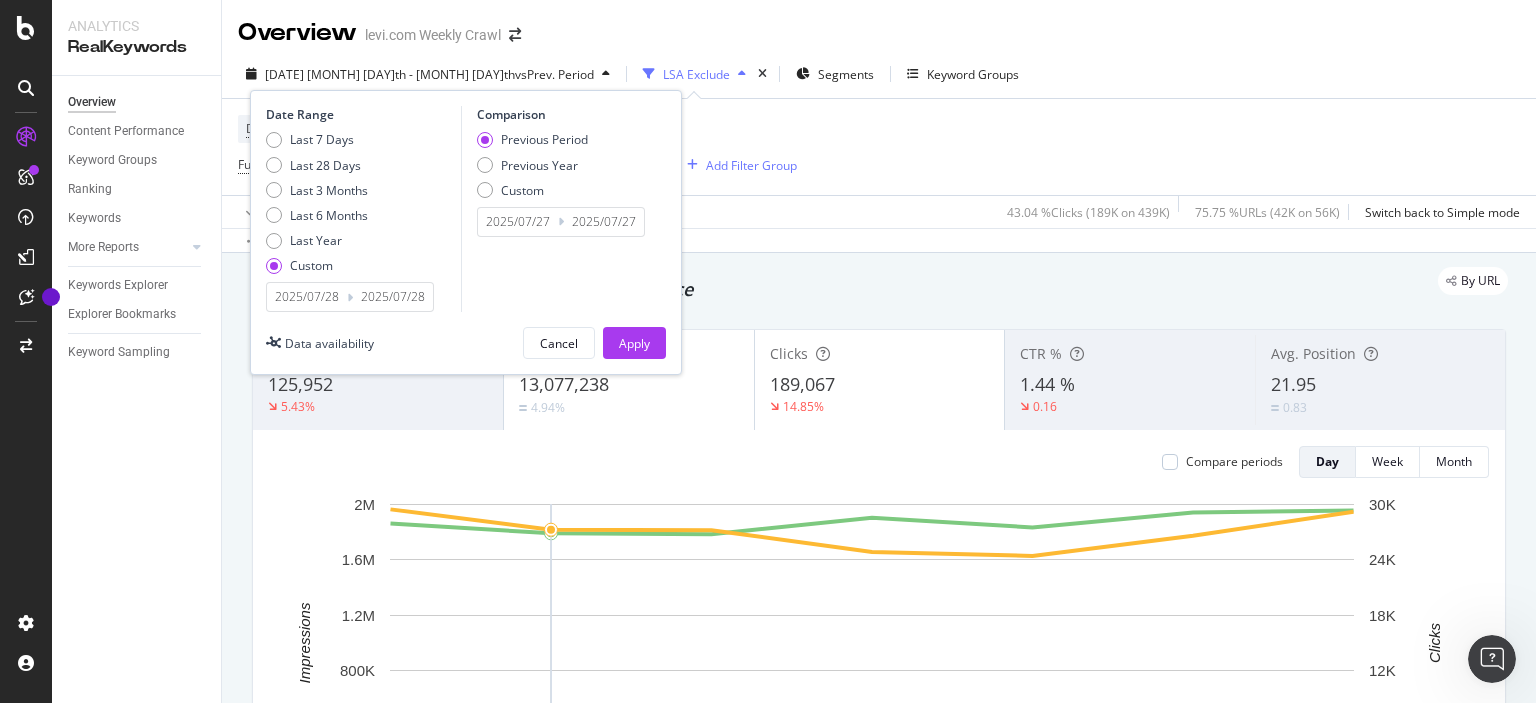 click on "2025/07/28" at bounding box center (307, 297) 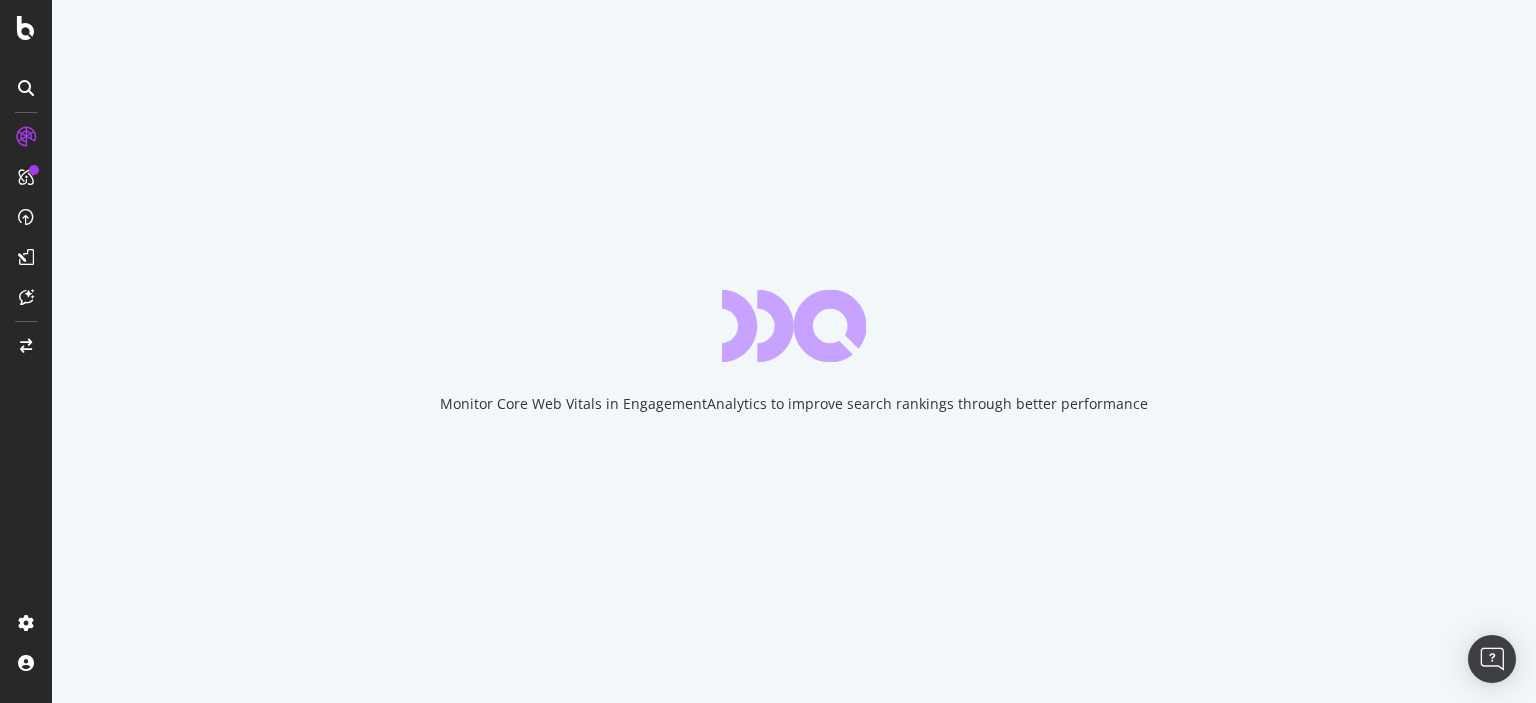 scroll, scrollTop: 0, scrollLeft: 0, axis: both 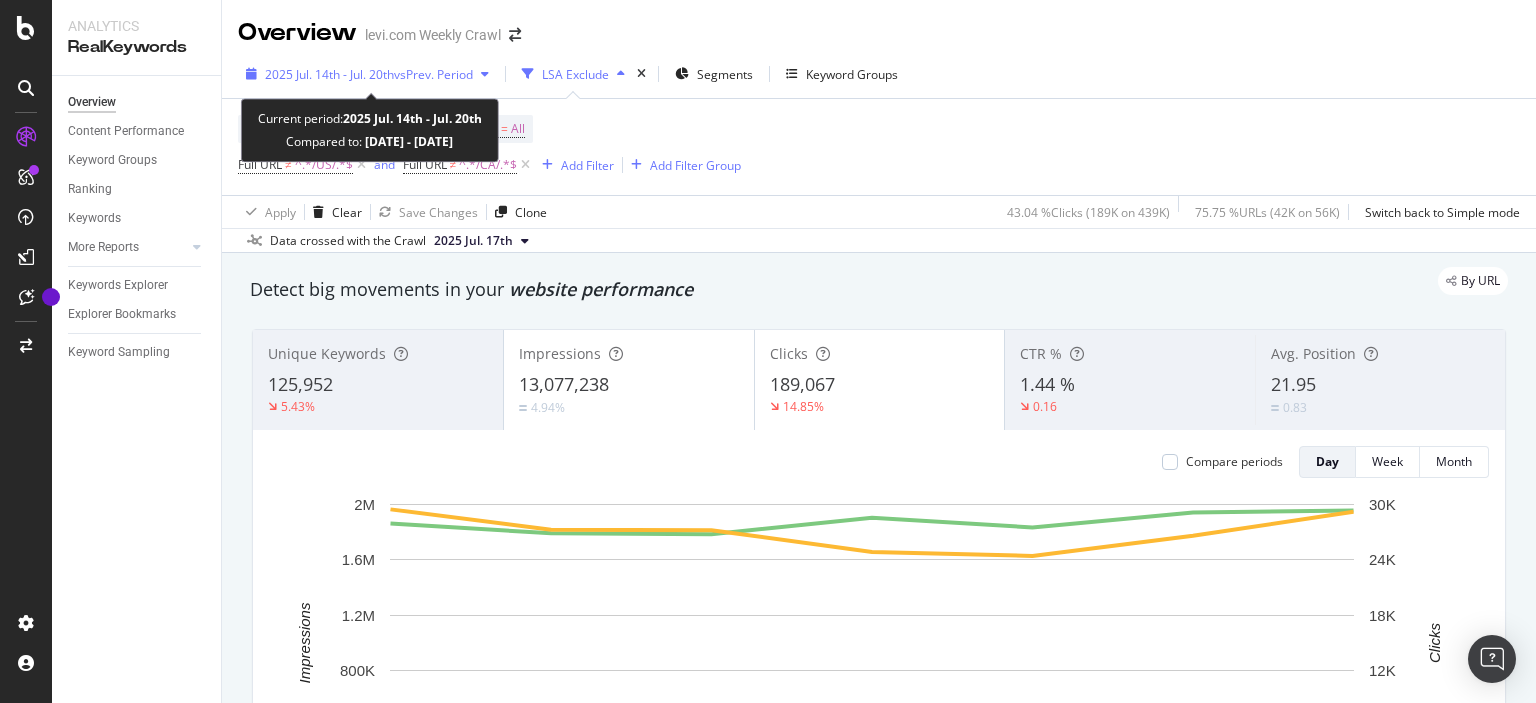 click on "[DATE] [MONTH] [DAY]th - [DATE] [MONTH] [DAY]th  vs  Prev. Period" at bounding box center (367, 74) 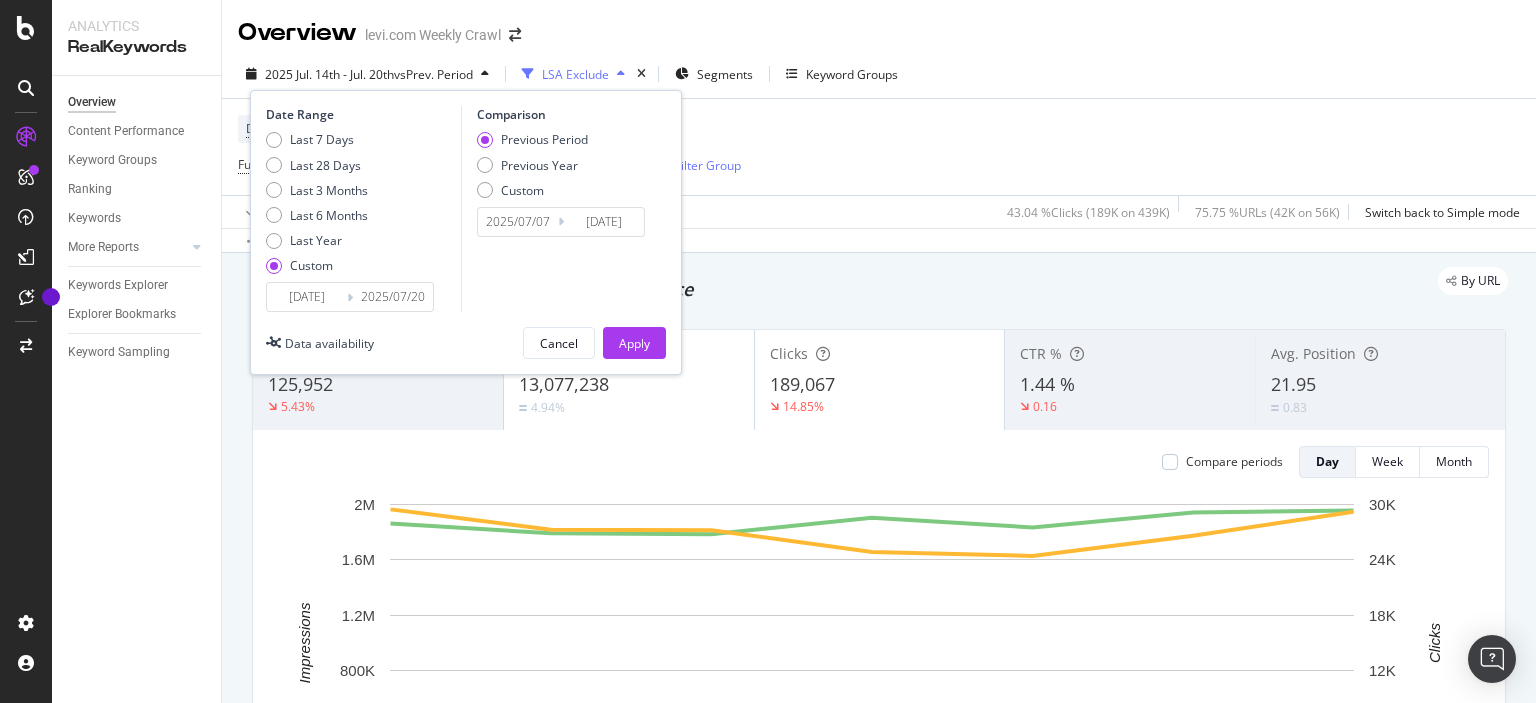 click on "2025/07/14" at bounding box center [307, 297] 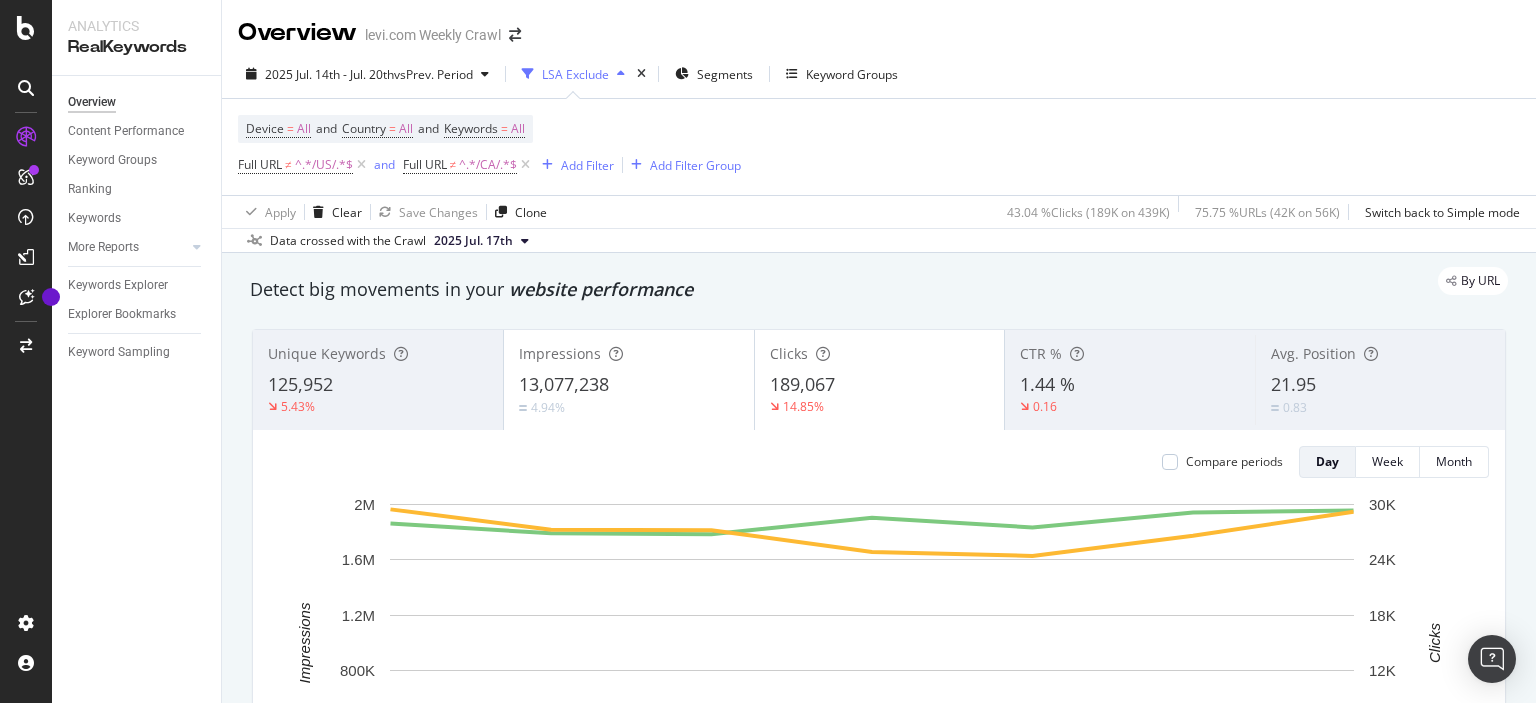 click on "Data crossed with the Crawl [YEAR] [MONTH] [DAY]" at bounding box center (879, 240) 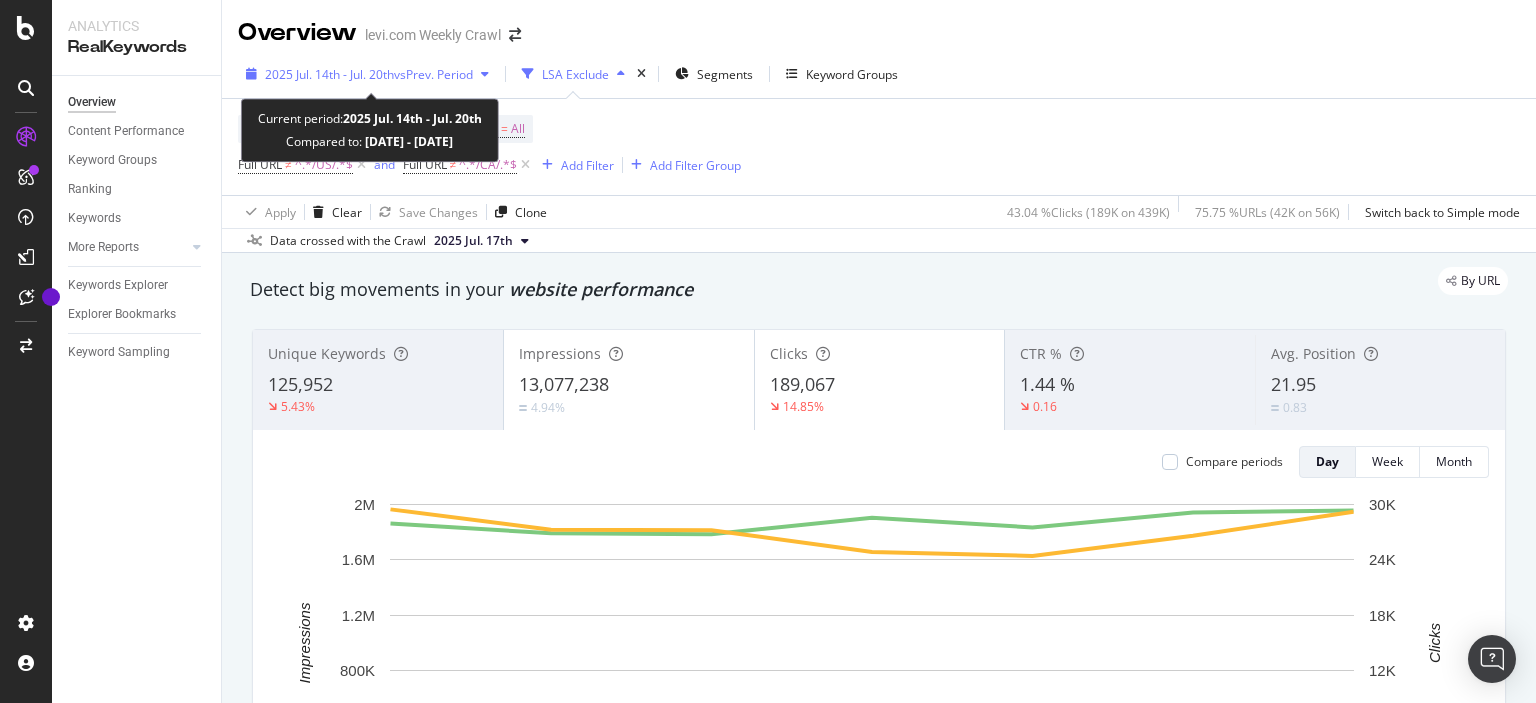 click on "2025 Jul. 14th - Jul. 20th" at bounding box center [329, 74] 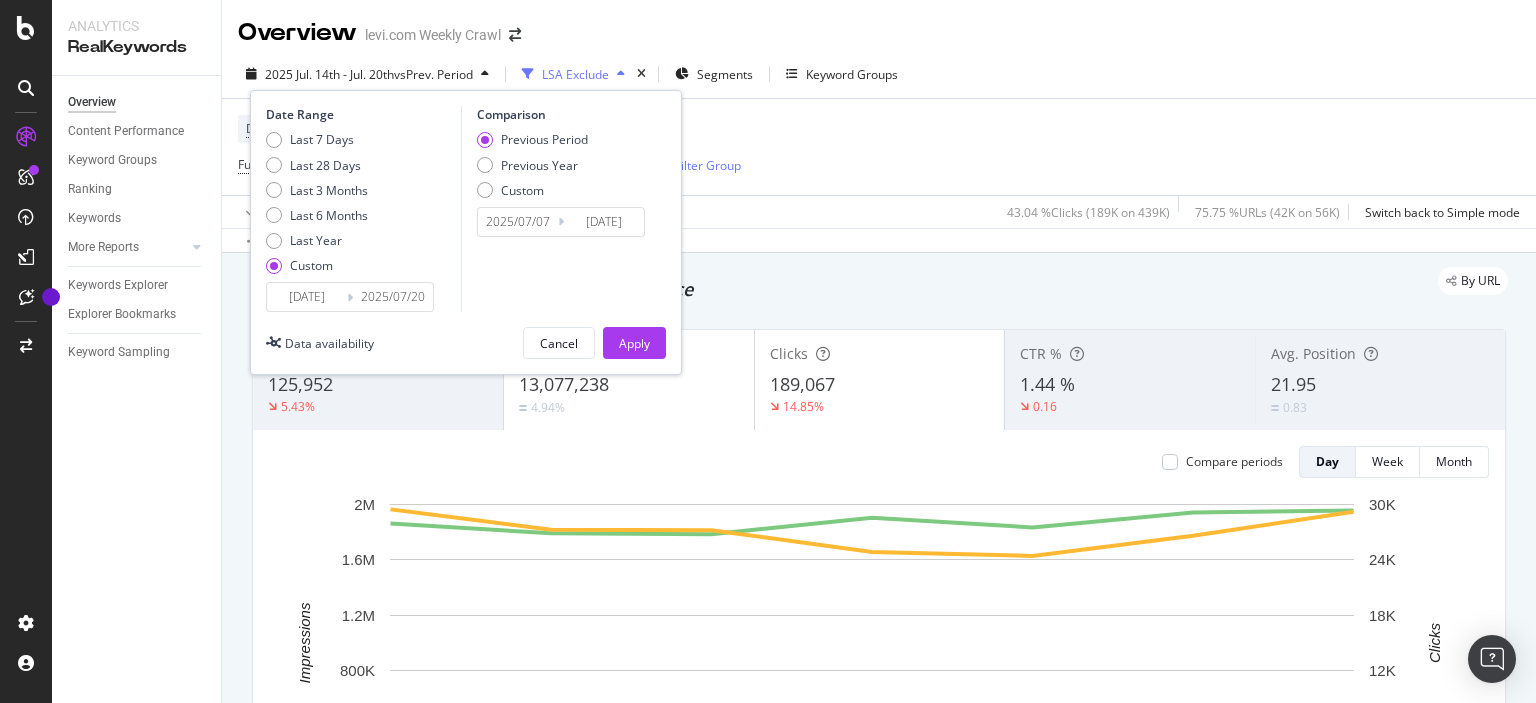 click on "2025/07/14" at bounding box center [307, 297] 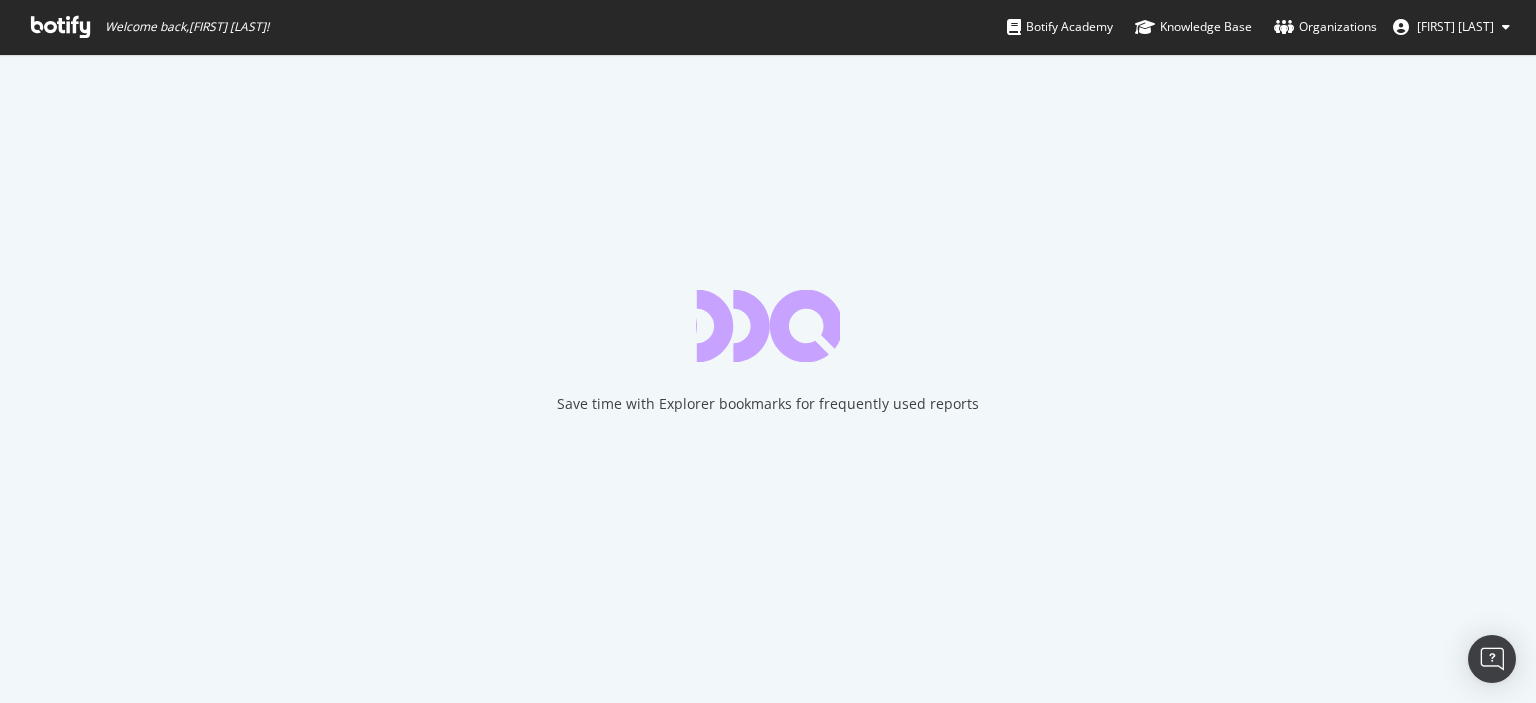 scroll, scrollTop: 0, scrollLeft: 0, axis: both 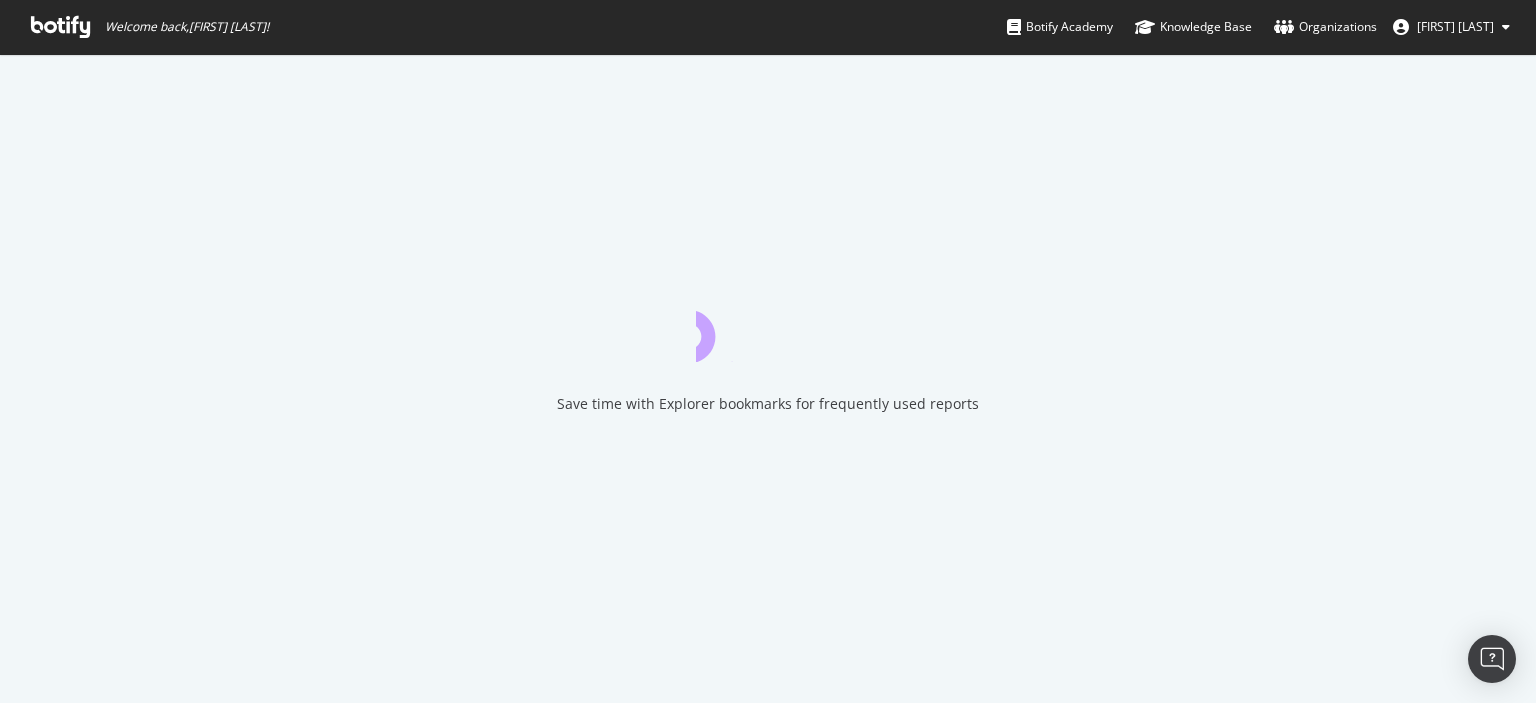 click at bounding box center [60, 27] 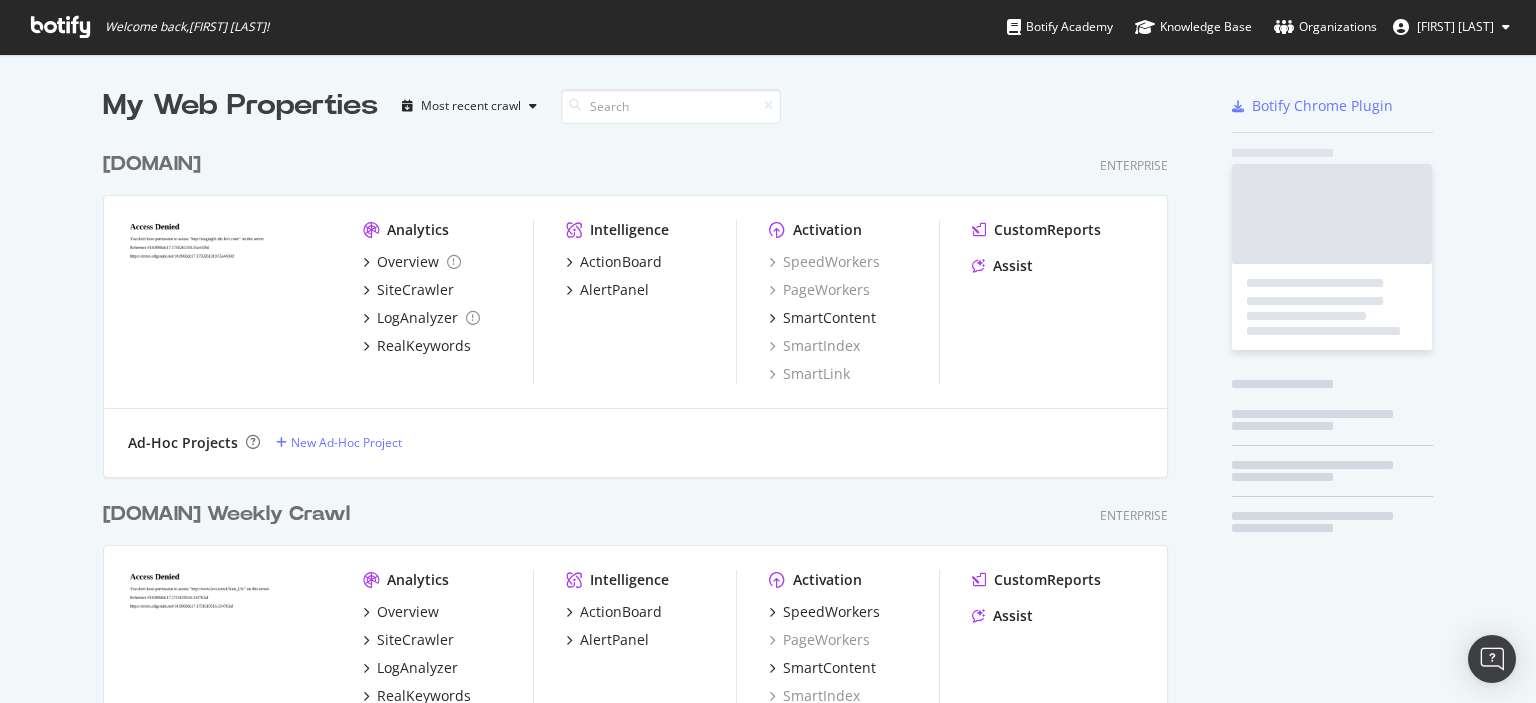 scroll, scrollTop: 16, scrollLeft: 16, axis: both 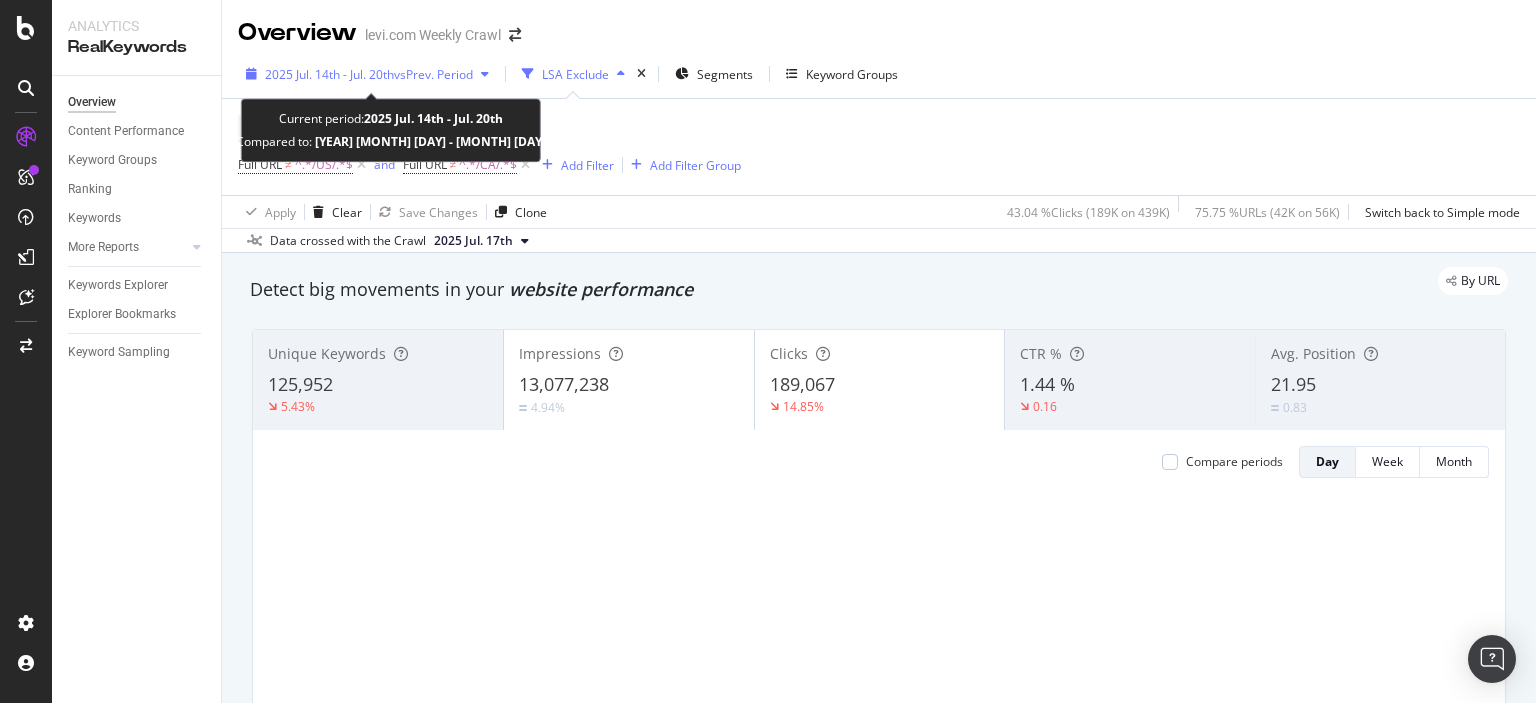click on "vs  Prev. Period" at bounding box center (433, 74) 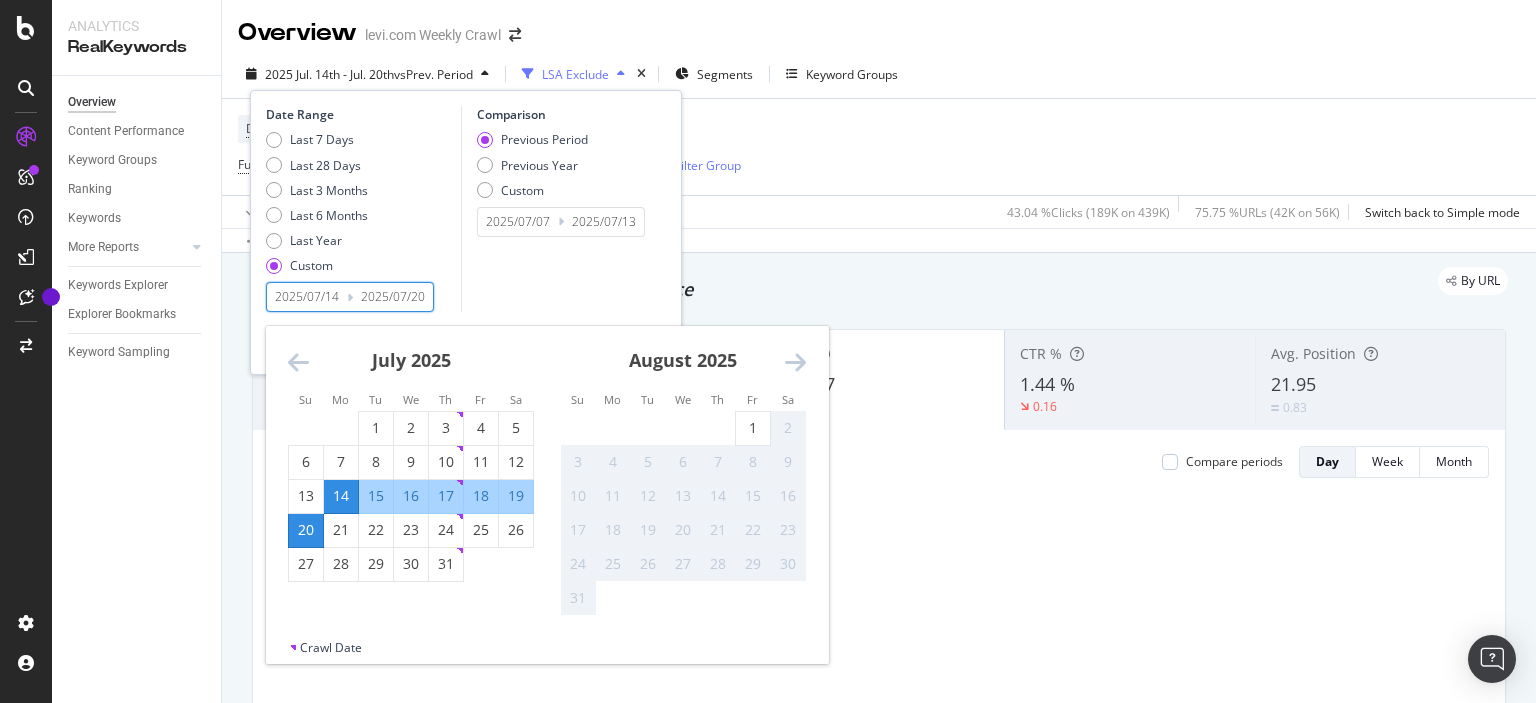 click on "2025/07/20" at bounding box center (393, 297) 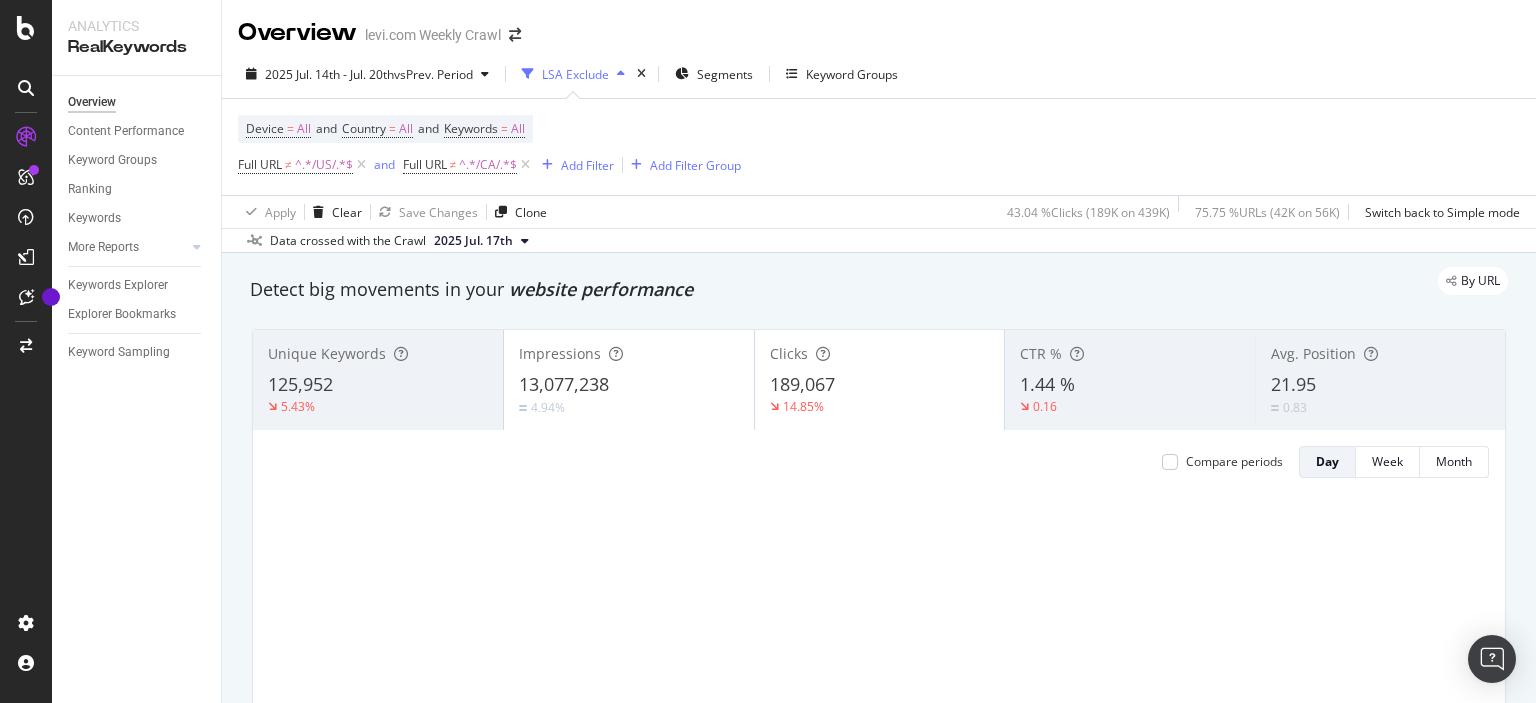 click on "Data crossed with the Crawl [YEAR] [MONTH] [DAY]" at bounding box center [879, 240] 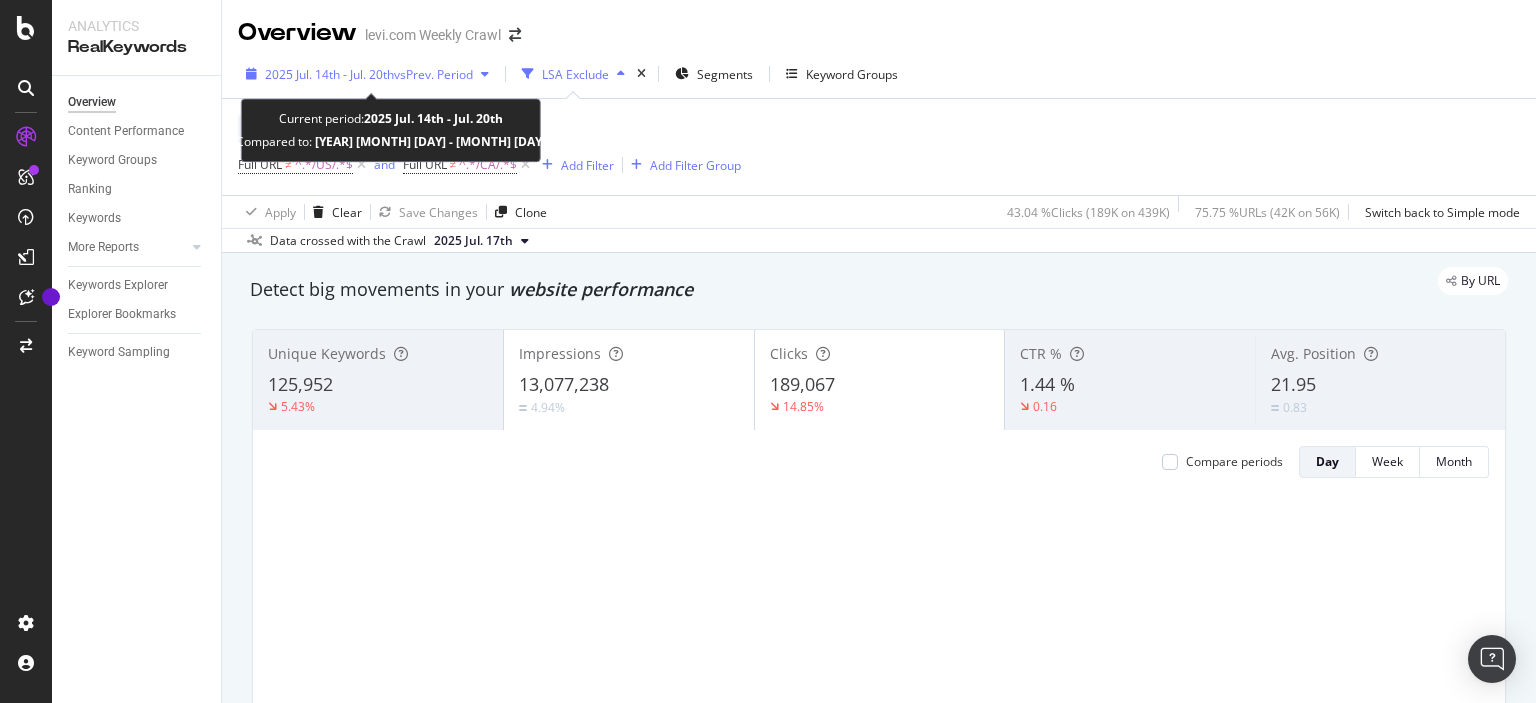 click on "2025 Jul. 14th - Jul. 20th" at bounding box center (329, 74) 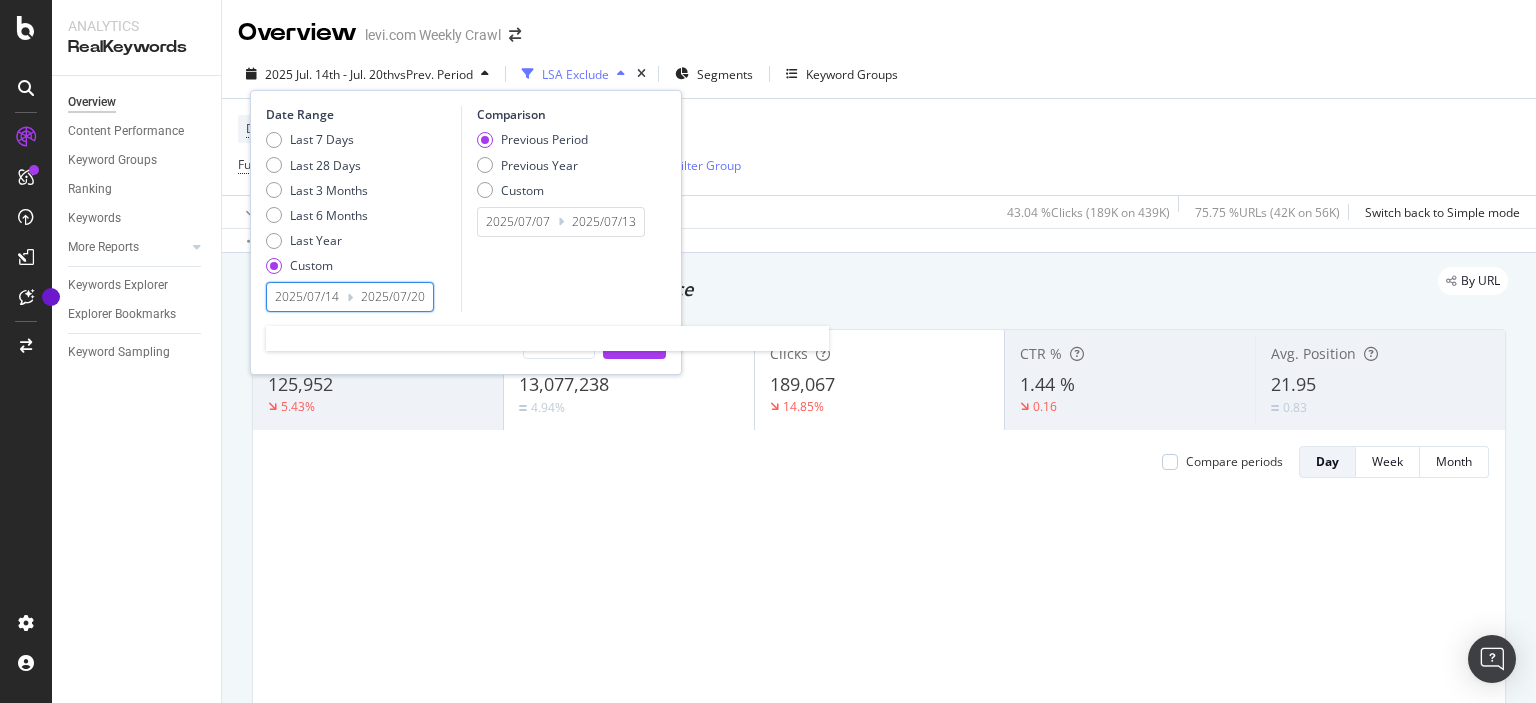 click on "2025/07/20" at bounding box center (393, 297) 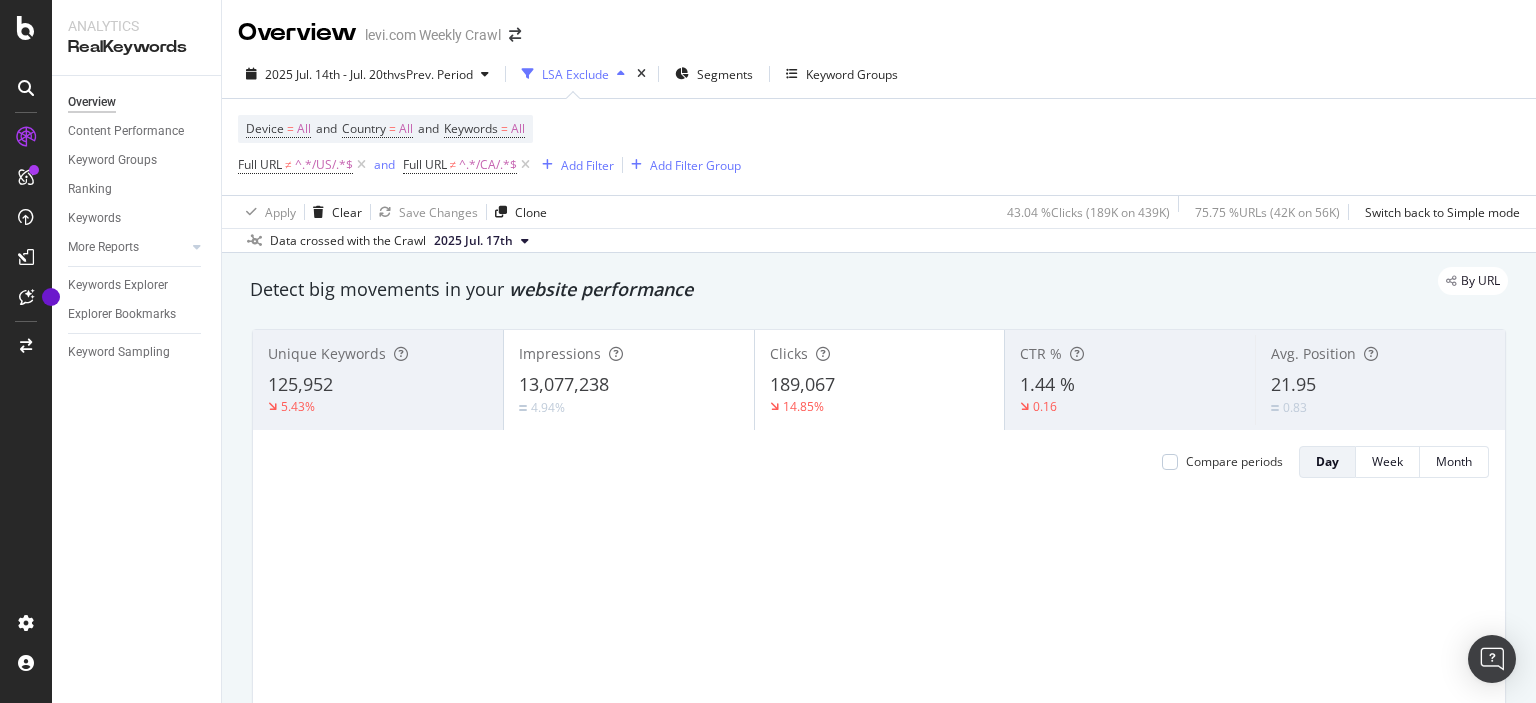 click on "Device   =     All  and  Country   =     All  and  Keywords   =     All Full URL   ≠     ^.*/[COUNTRY]/.*$ and Full URL   ≠     ^.*/[COUNTRY]/.*$ Add Filter Add Filter Group" at bounding box center (879, 147) 